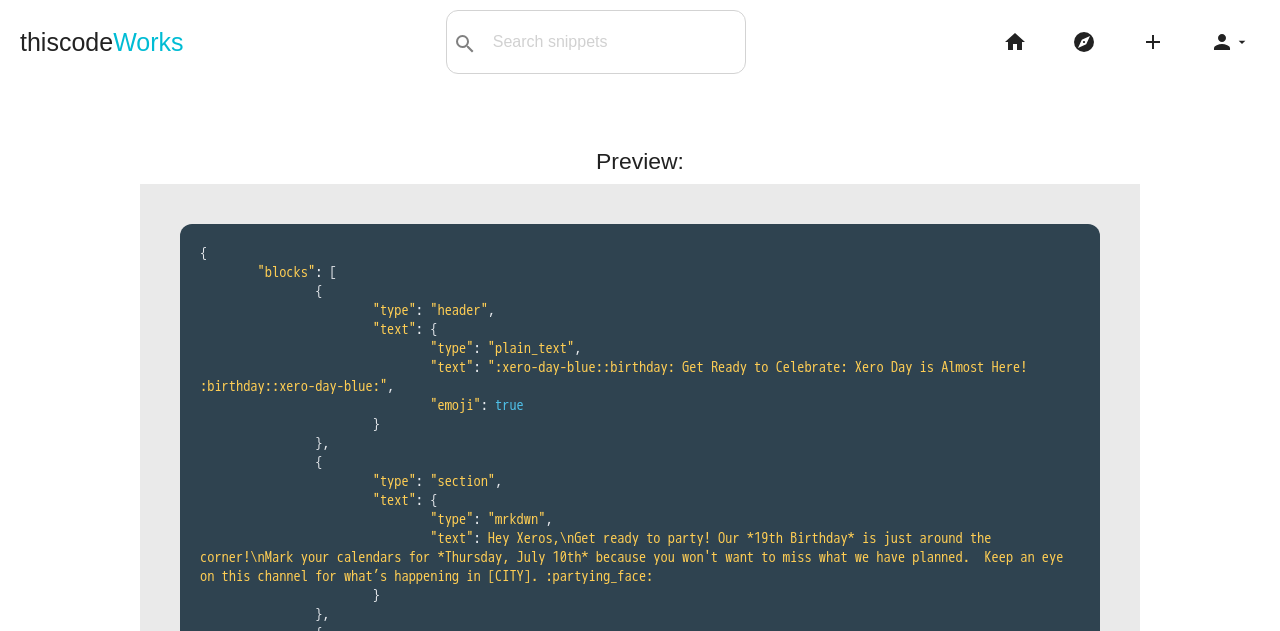 scroll, scrollTop: 0, scrollLeft: 0, axis: both 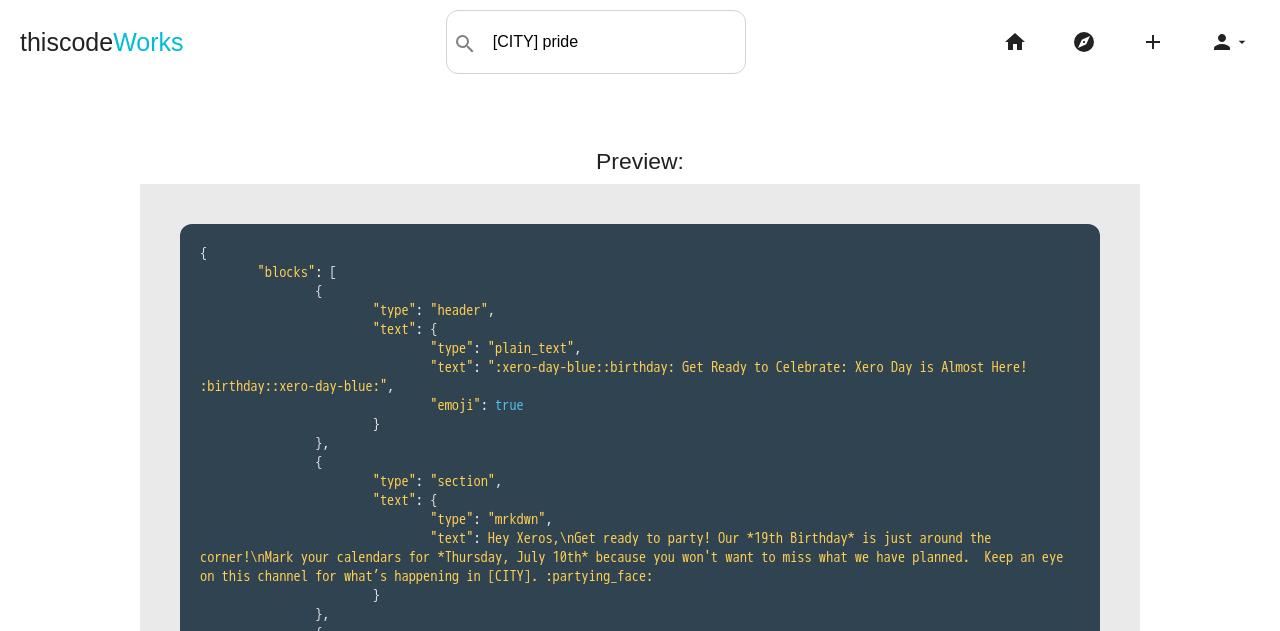 type on "[CITY] pride" 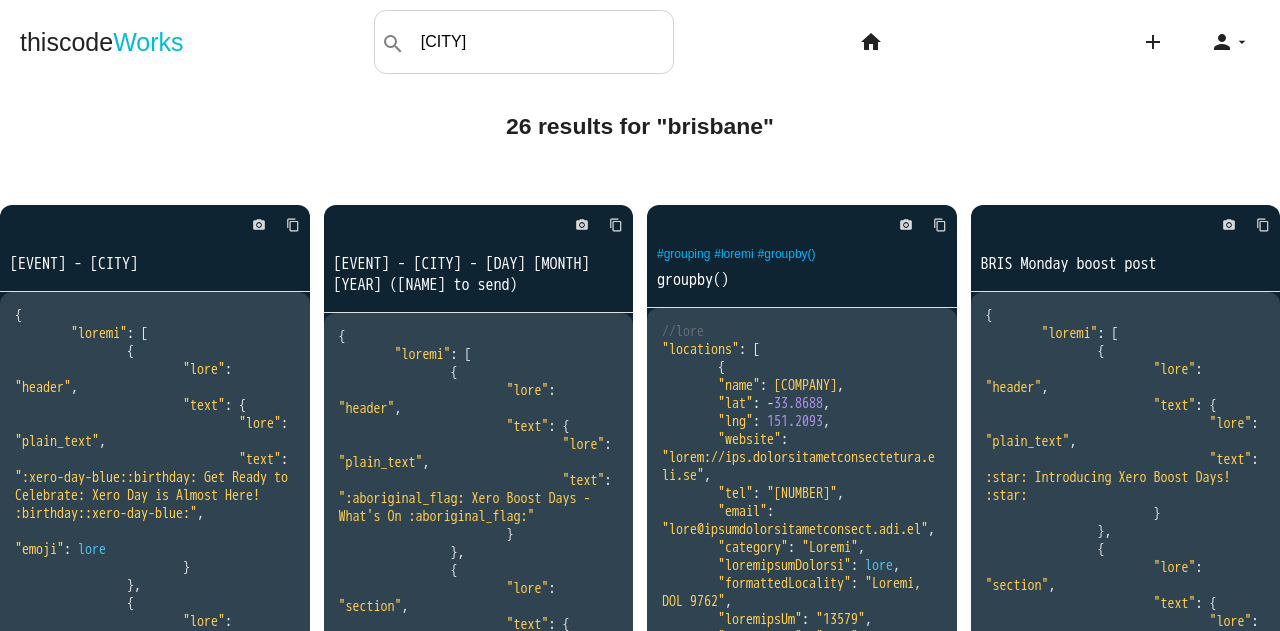 scroll, scrollTop: 0, scrollLeft: 0, axis: both 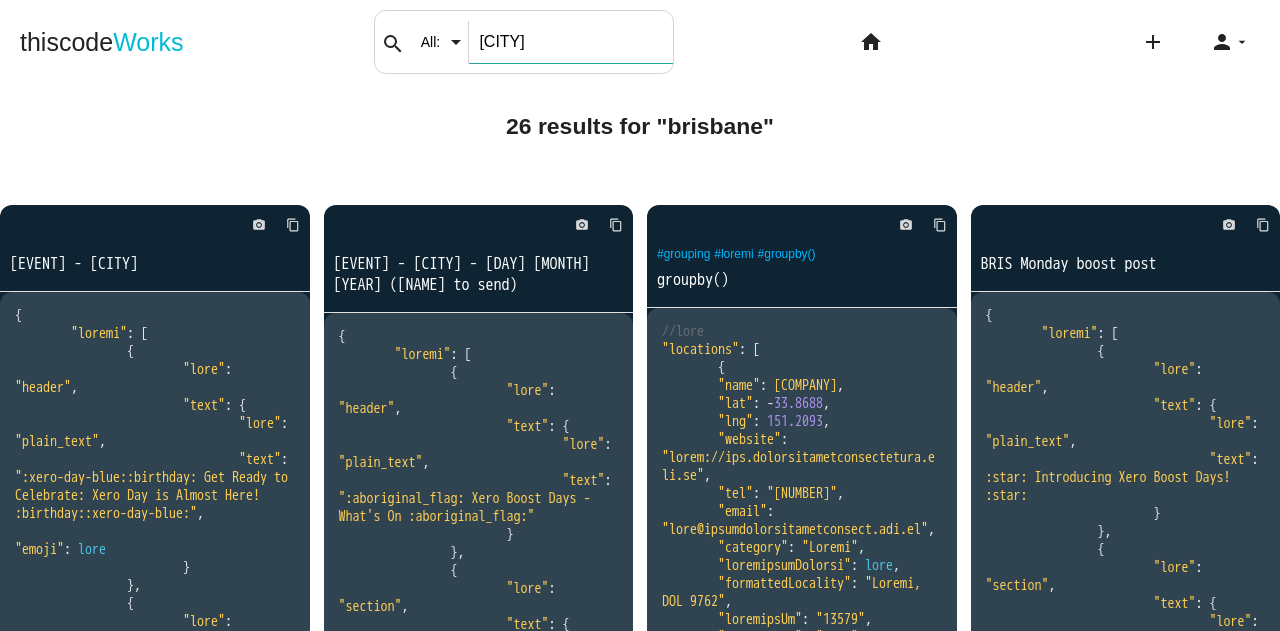 click on "[CITY]" at bounding box center [570, 42] 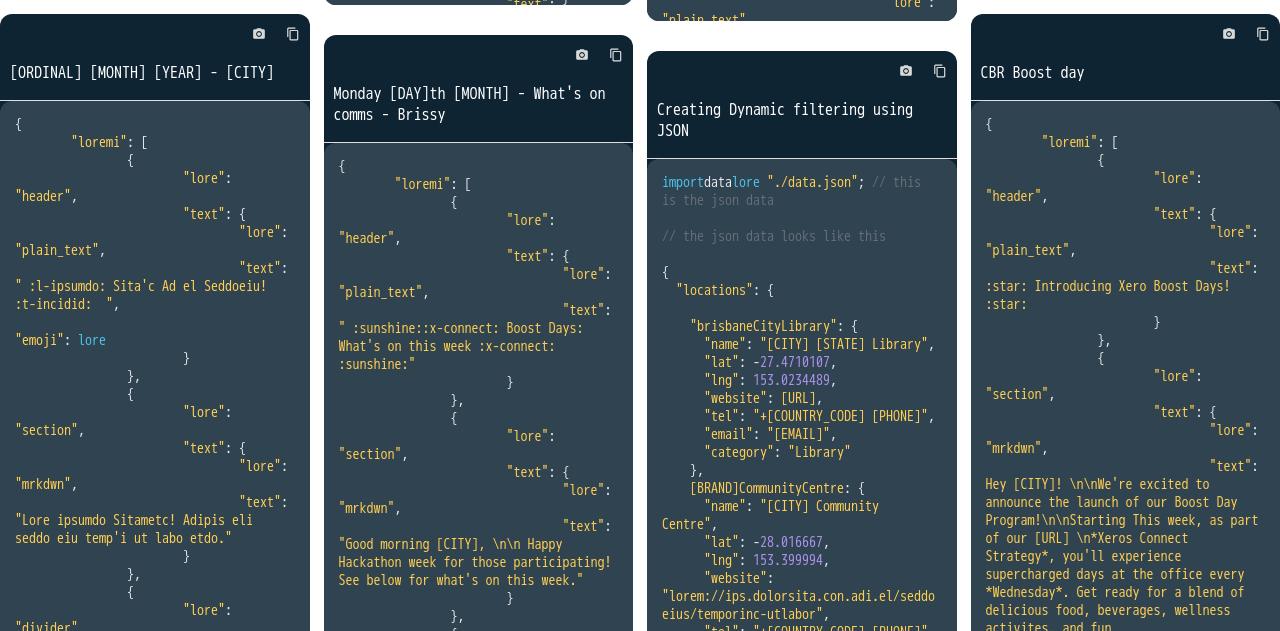 scroll, scrollTop: 1624, scrollLeft: 0, axis: vertical 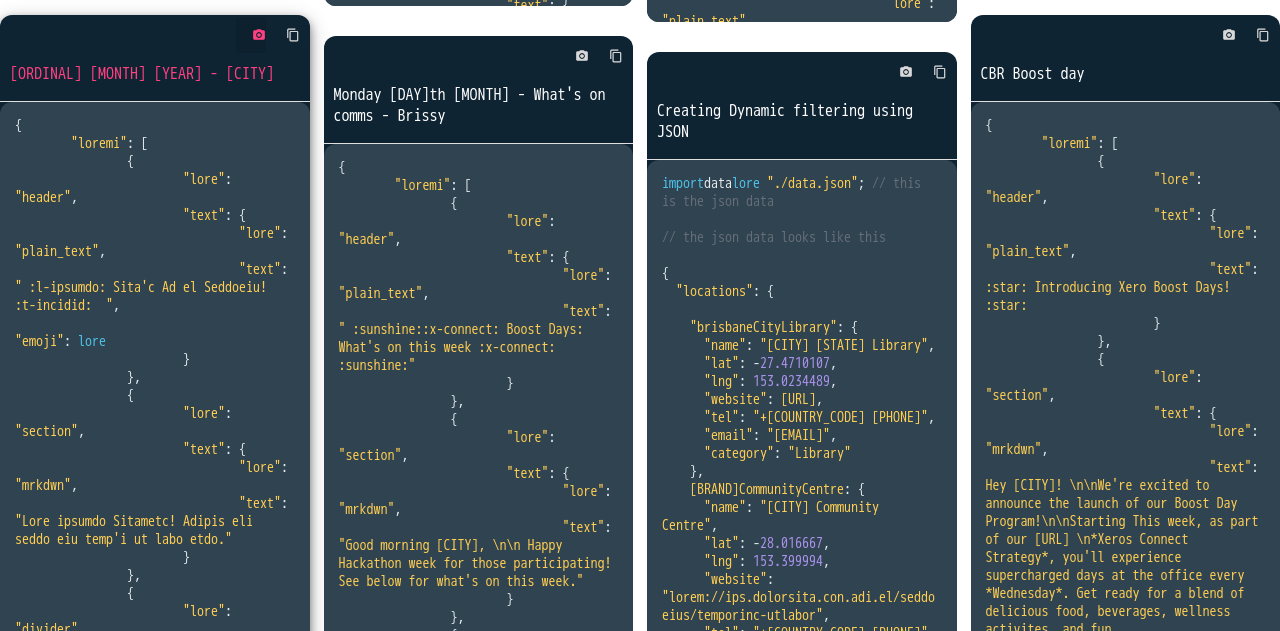 click on "photo_camera" at bounding box center [259, 35] 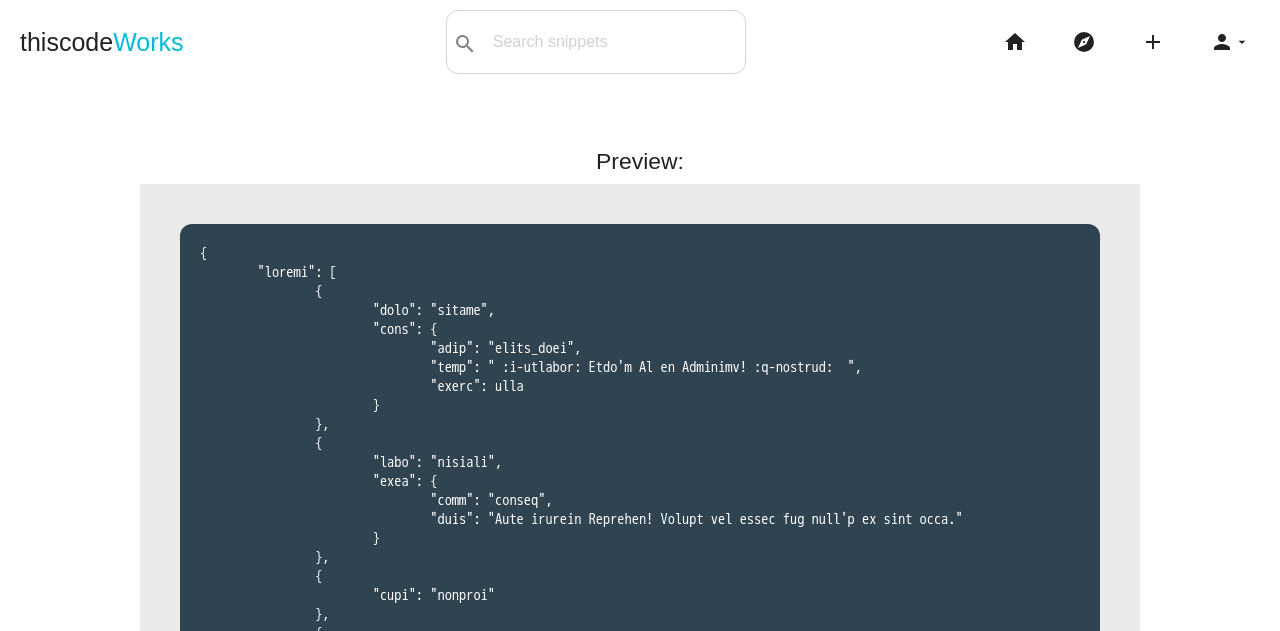 scroll, scrollTop: 0, scrollLeft: 0, axis: both 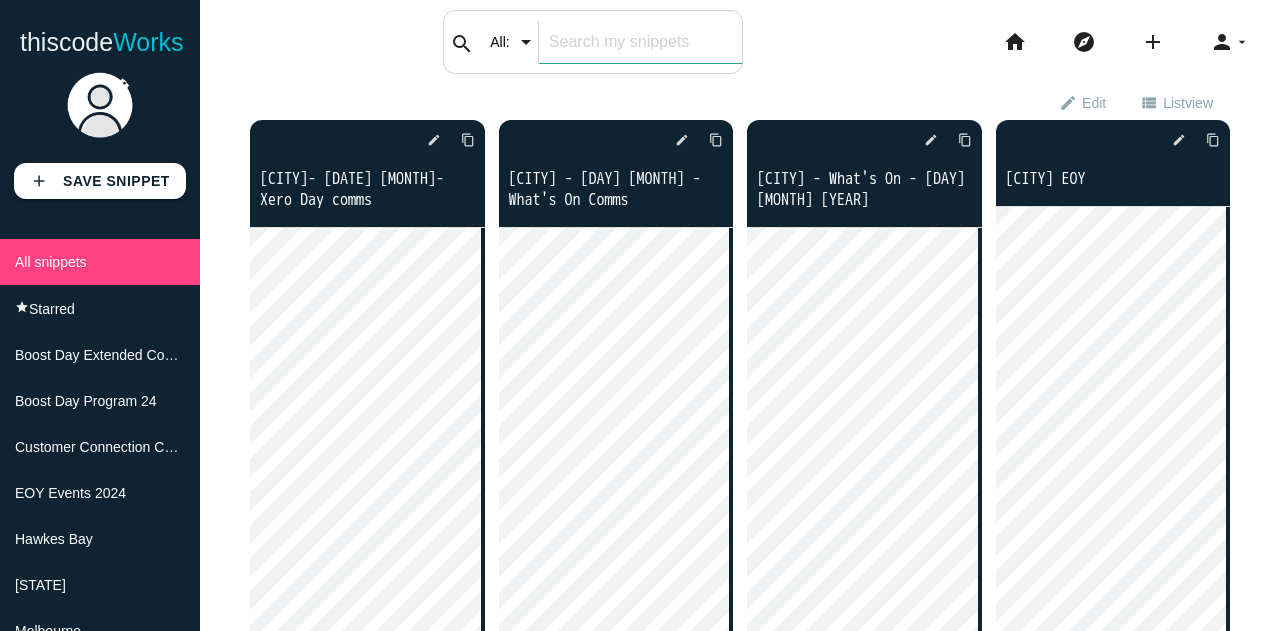 click on "search
All: All: Code: Title: Tag:
All:
Code:
Title:
Tag:" at bounding box center [593, 42] 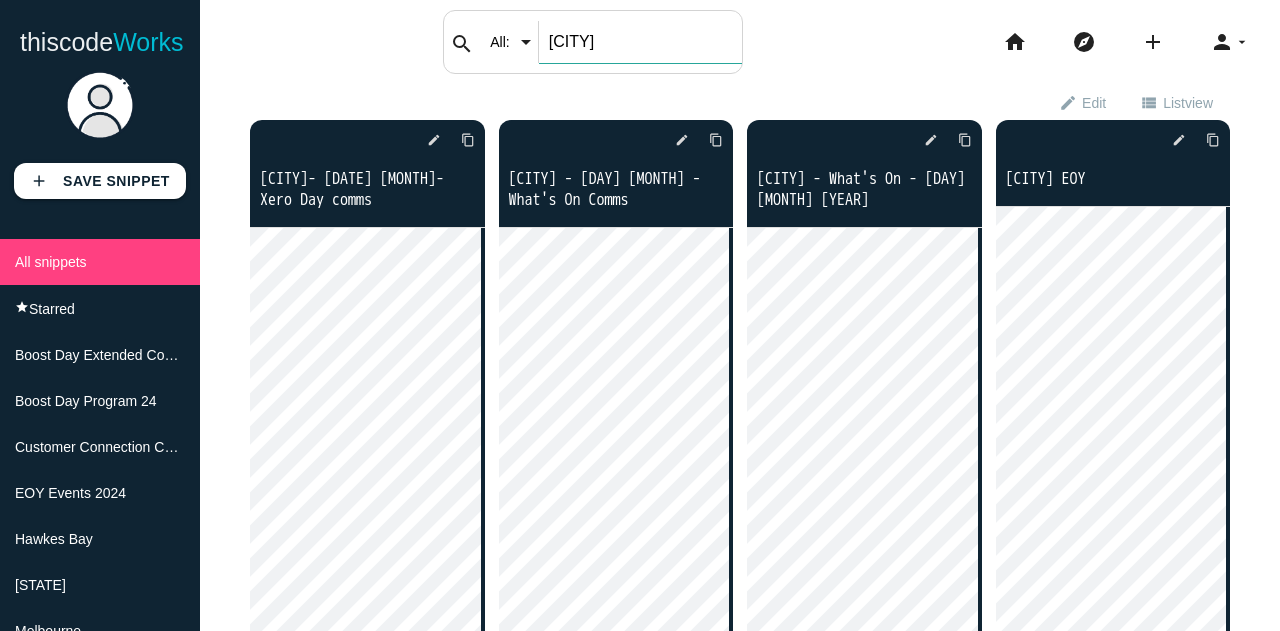 type on "[CITY]" 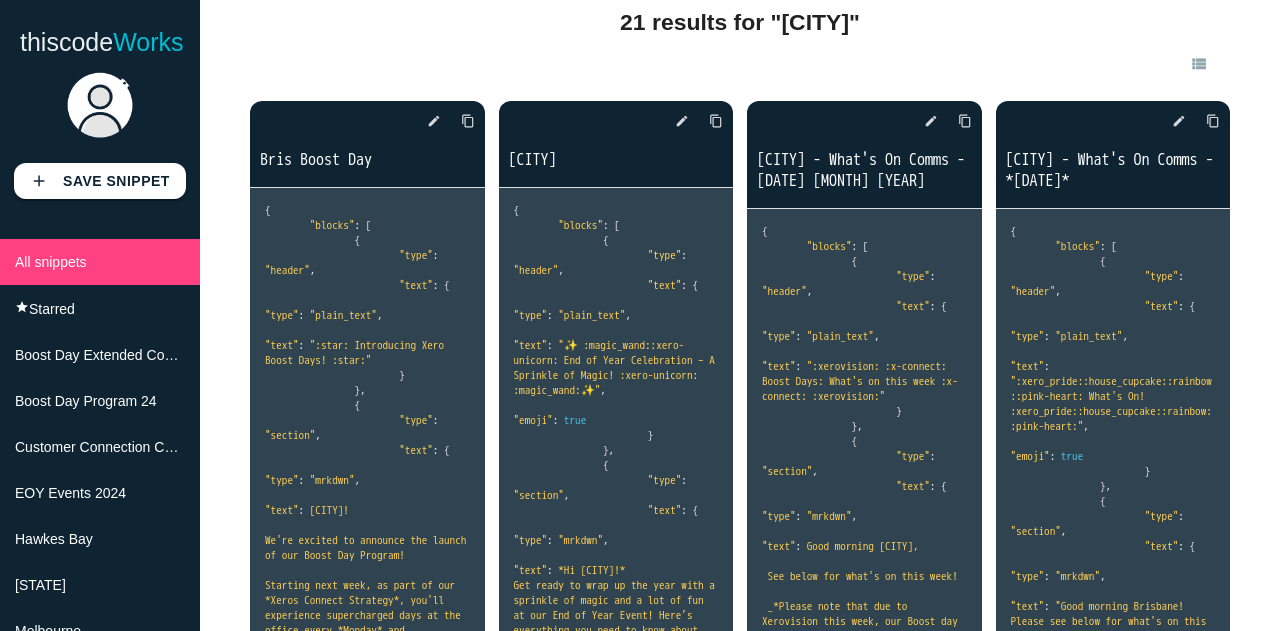 scroll, scrollTop: 78, scrollLeft: 0, axis: vertical 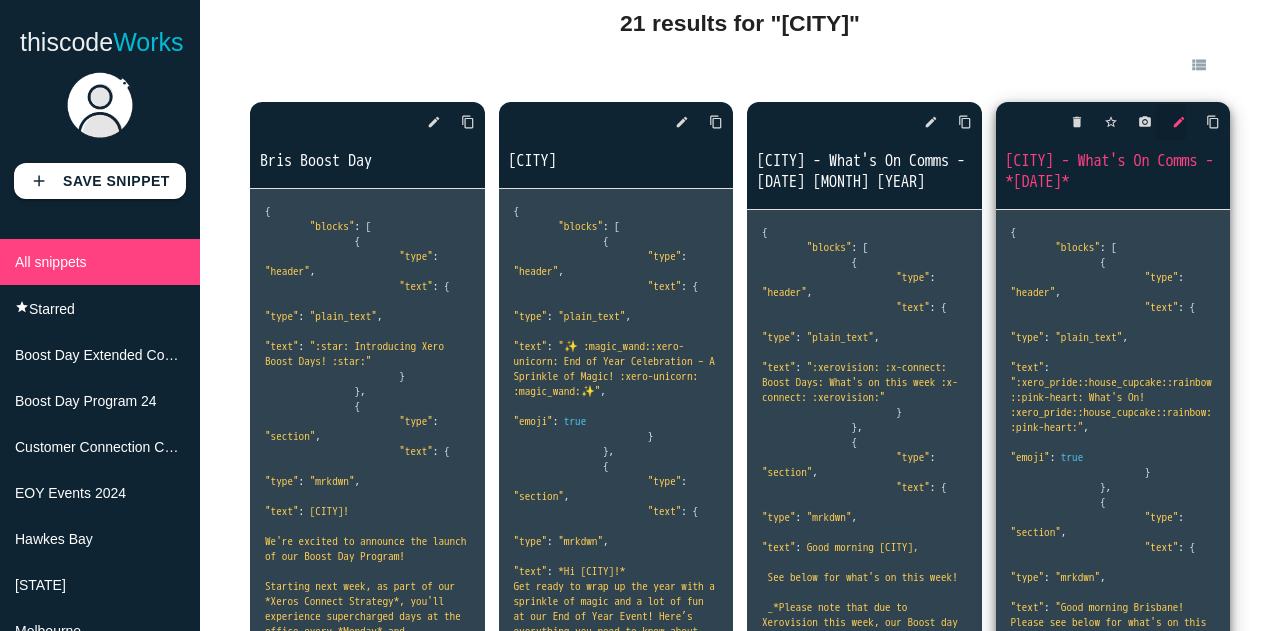 click on "edit" at bounding box center [1179, 122] 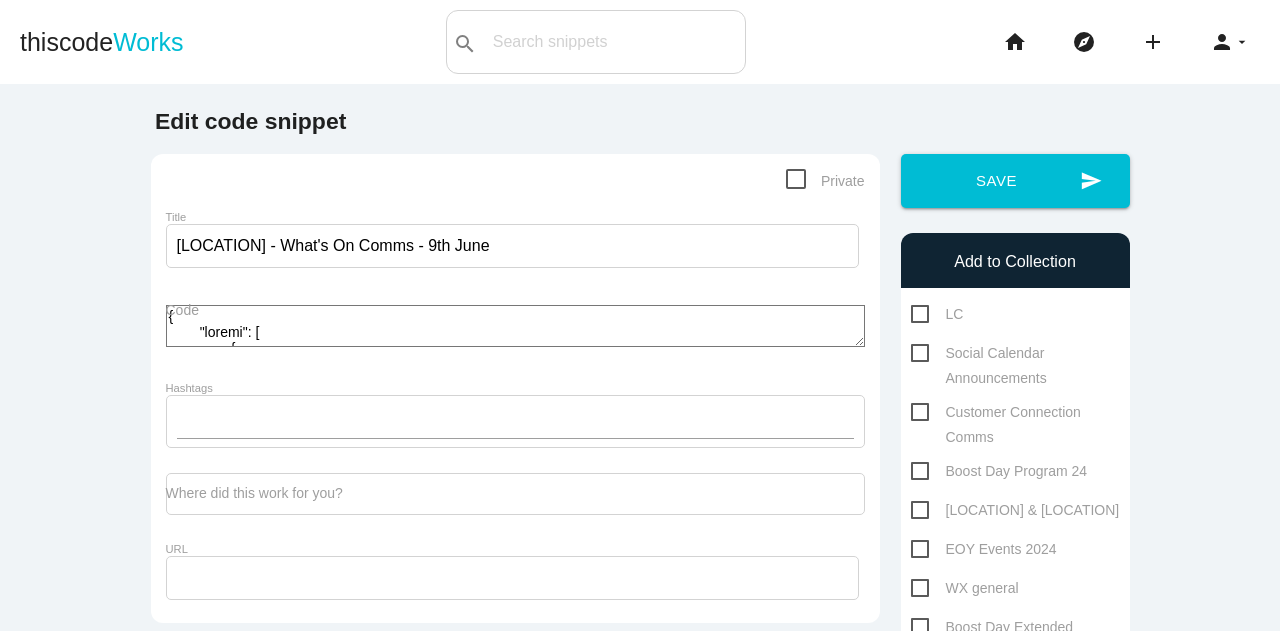 scroll, scrollTop: 0, scrollLeft: 0, axis: both 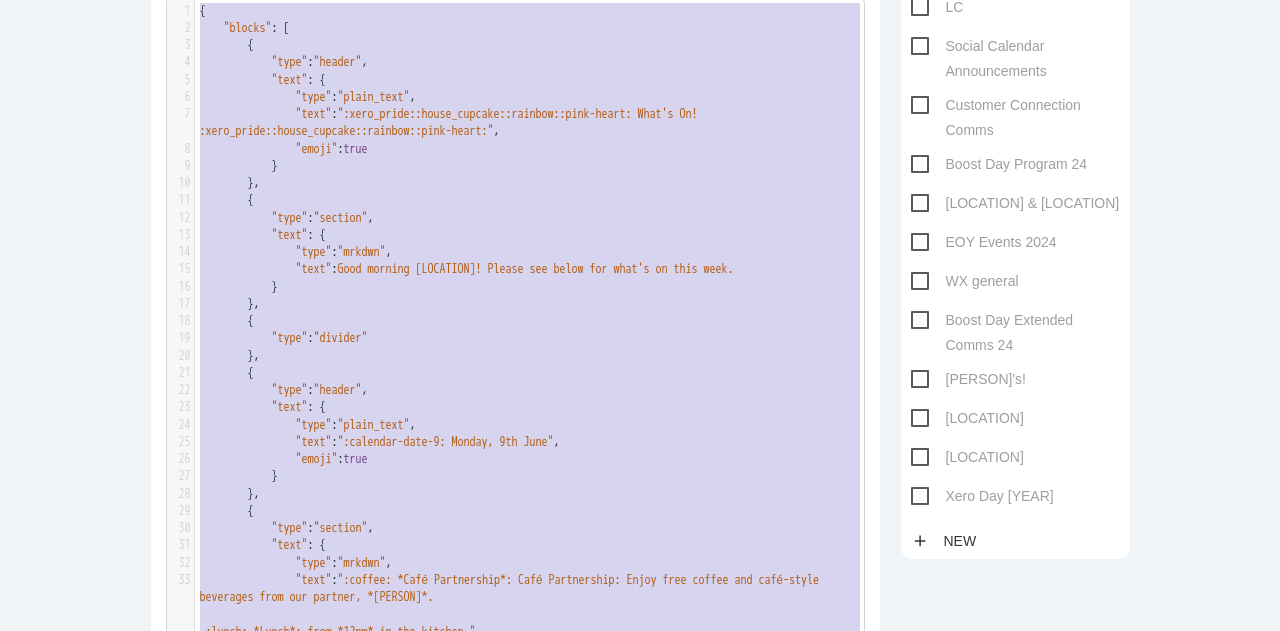 drag, startPoint x: 251, startPoint y: 465, endPoint x: 160, endPoint y: -121, distance: 593.0236 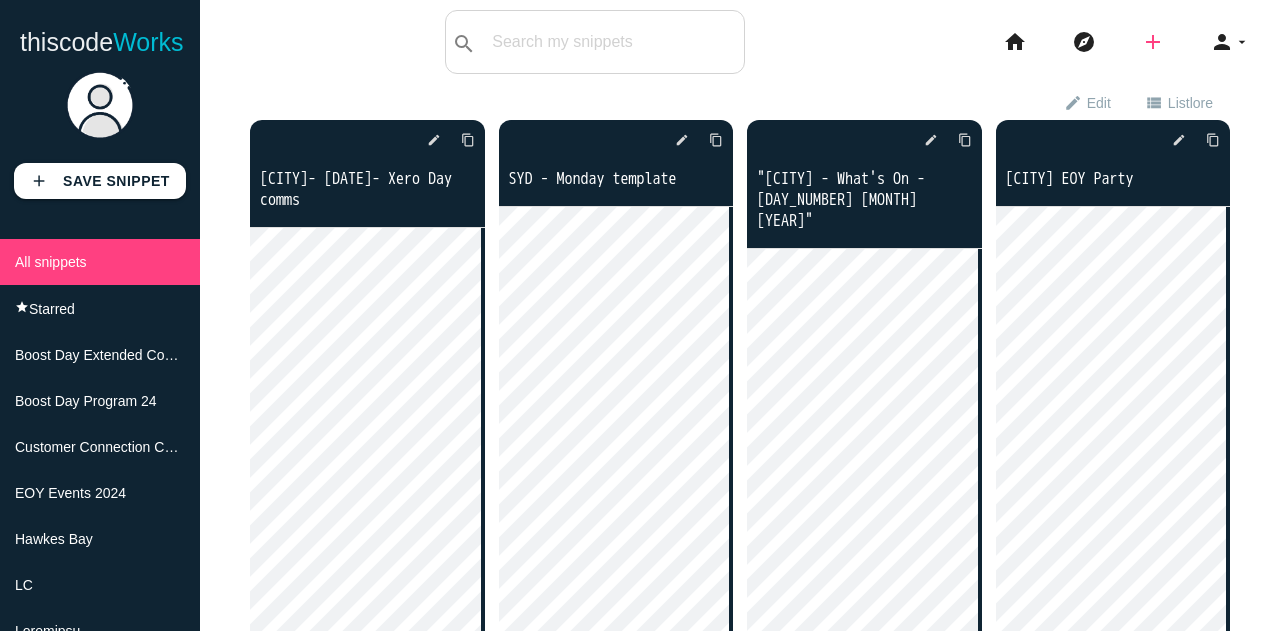scroll, scrollTop: 0, scrollLeft: 0, axis: both 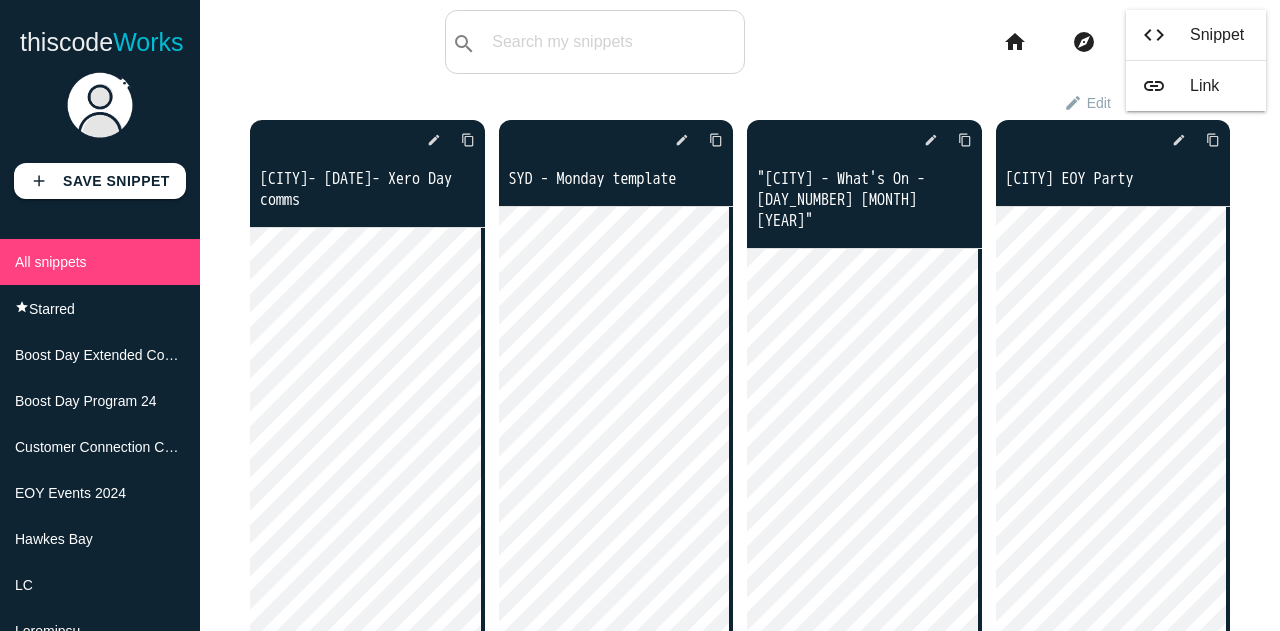 click on "code" at bounding box center [1154, 35] 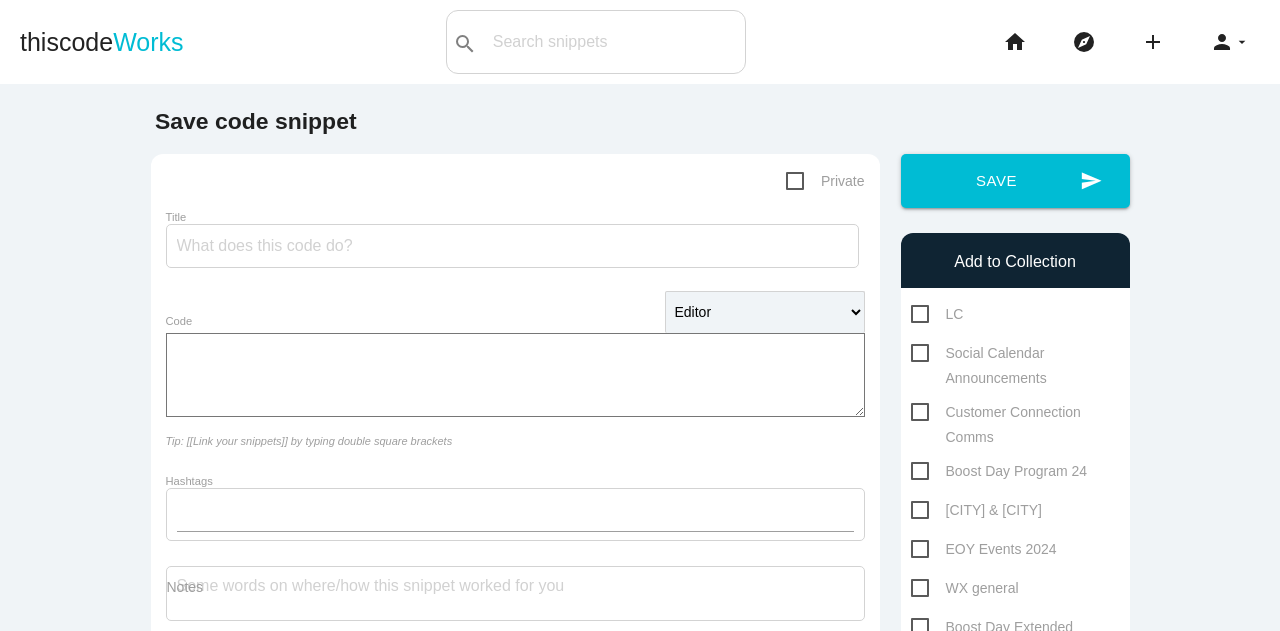 scroll, scrollTop: 0, scrollLeft: 0, axis: both 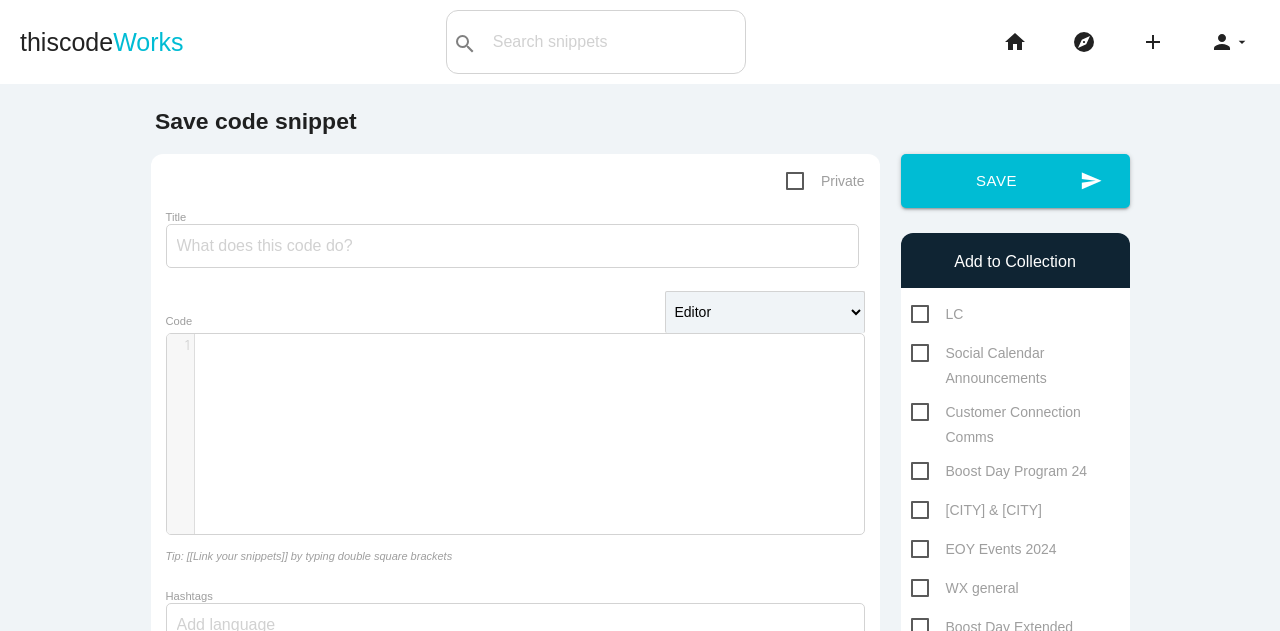 click on "​ x   1 ​" at bounding box center (530, 449) 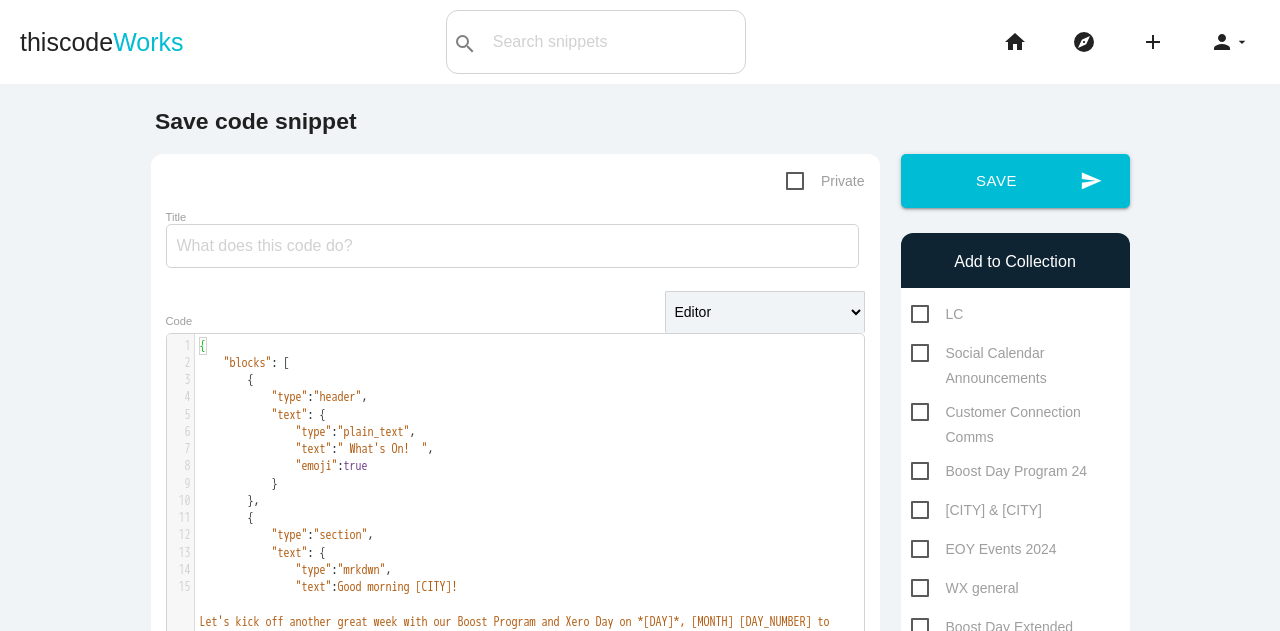 scroll, scrollTop: 0, scrollLeft: 0, axis: both 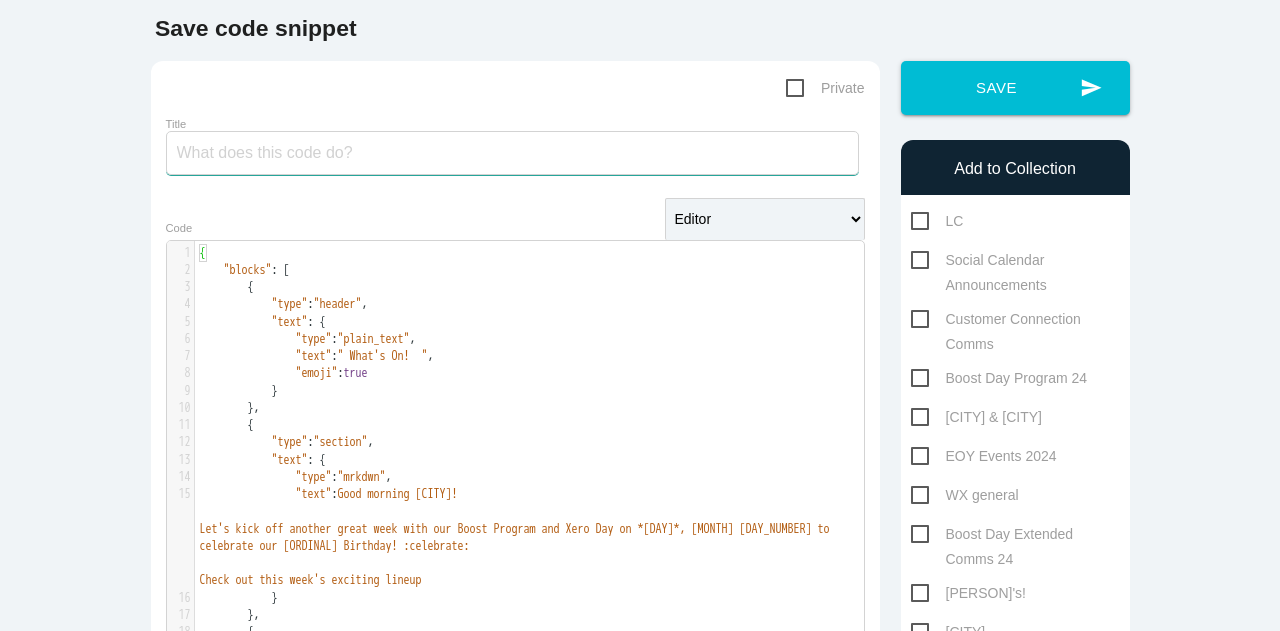 click on "Title" at bounding box center [512, 153] 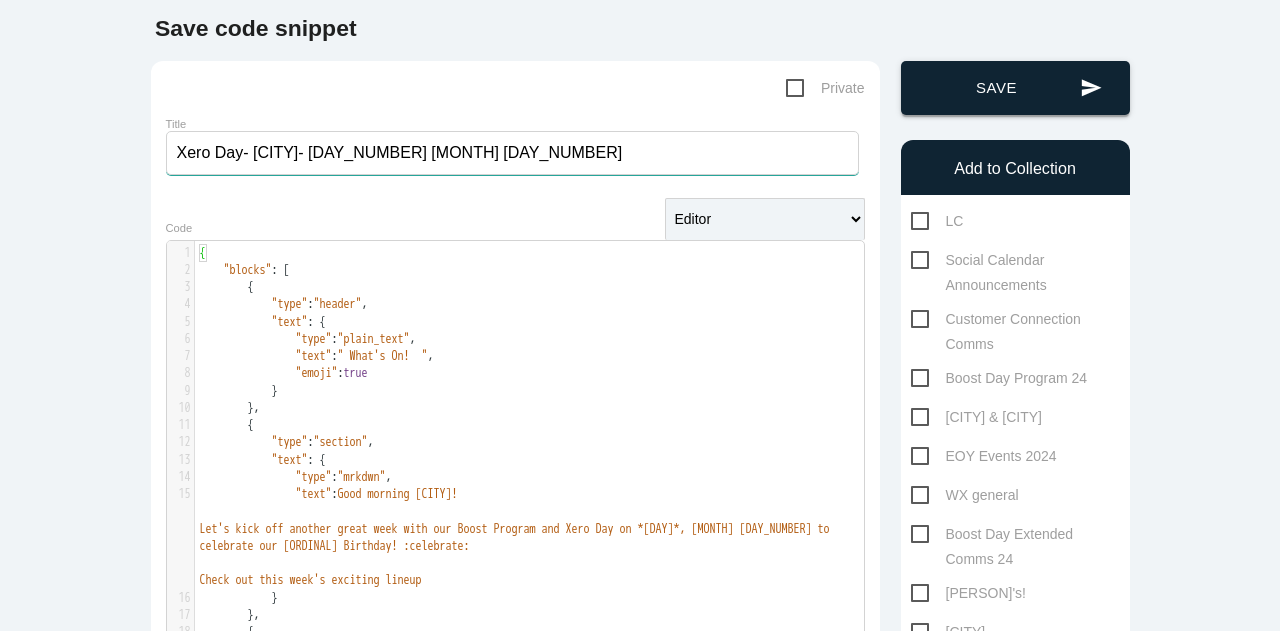 type on "Xero Day- [CITY]- [DAY_NUMBER] [MONTH] [DAY_NUMBER]" 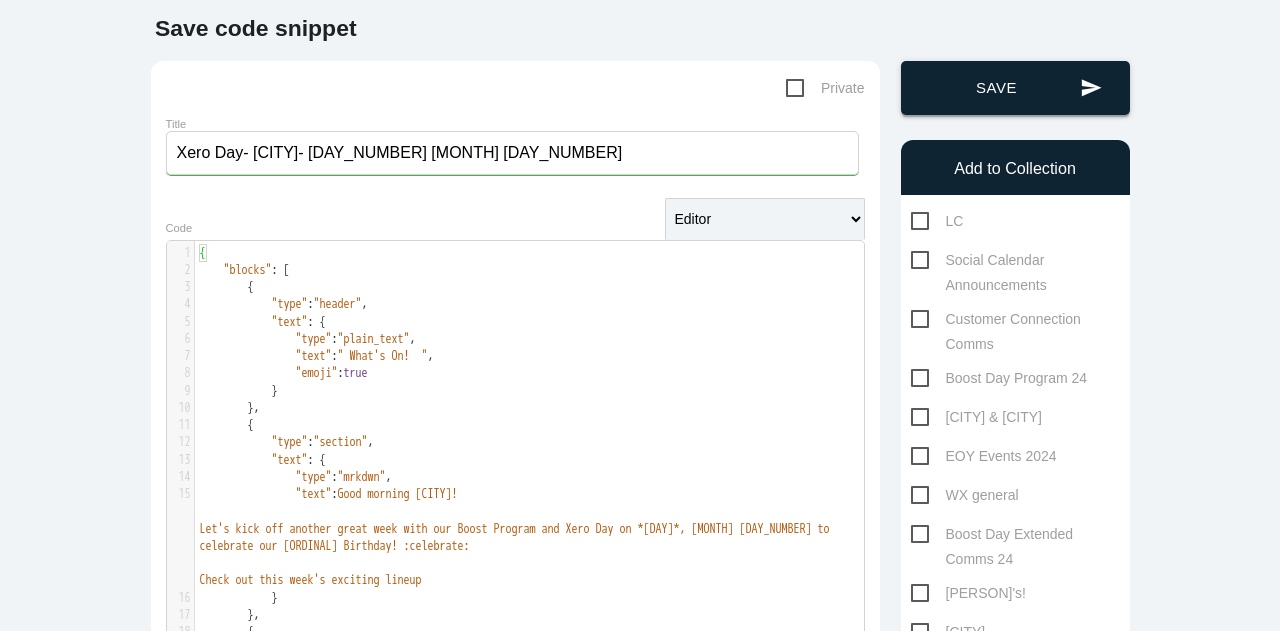 click on "send Save" at bounding box center (1015, 88) 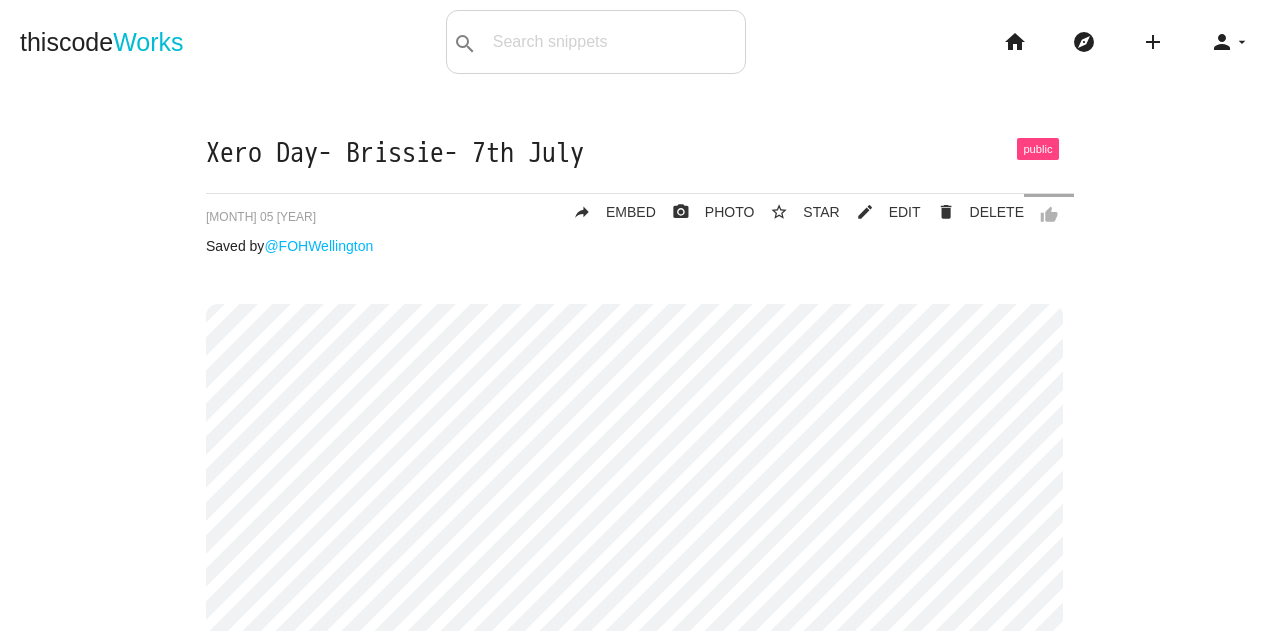 scroll, scrollTop: 0, scrollLeft: 0, axis: both 